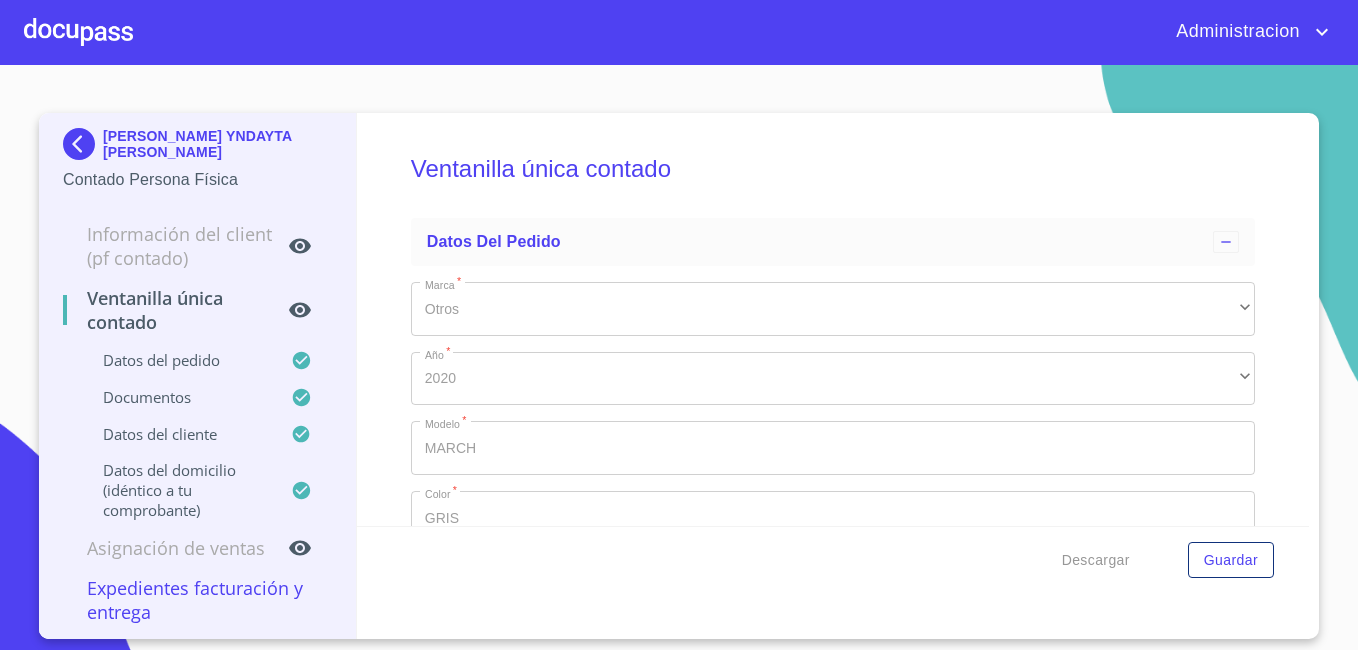 scroll, scrollTop: 0, scrollLeft: 0, axis: both 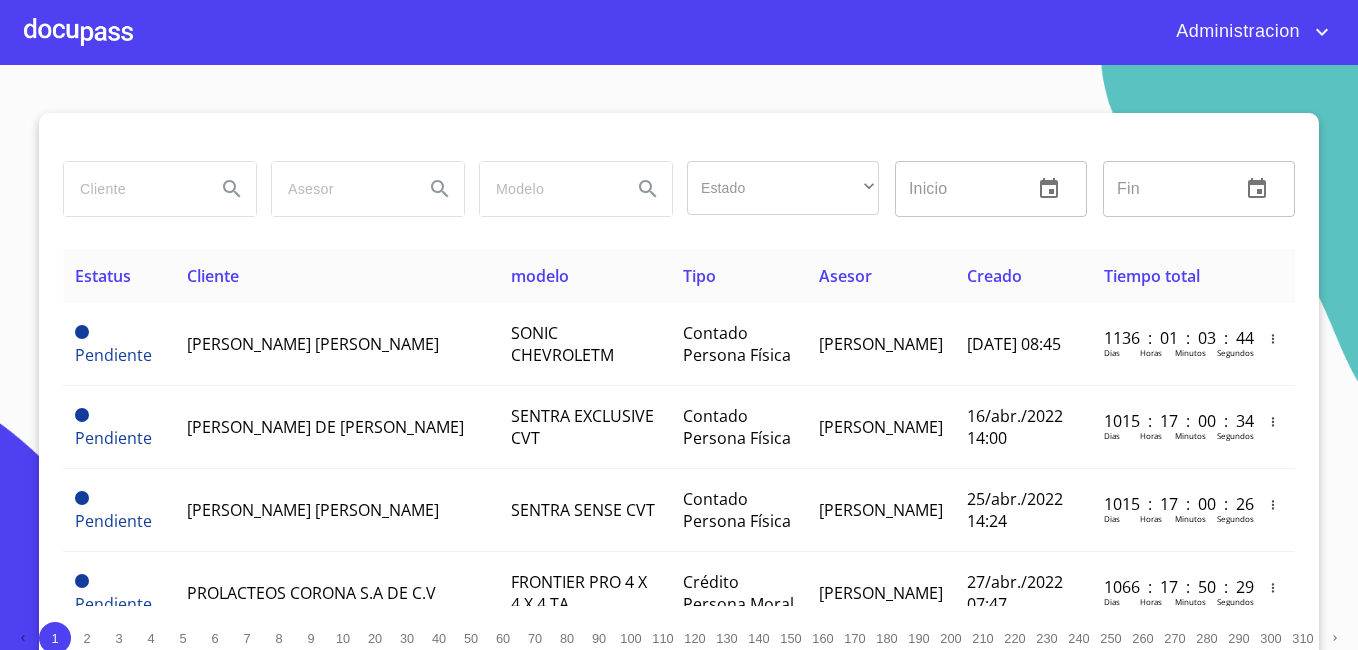 click at bounding box center [132, 189] 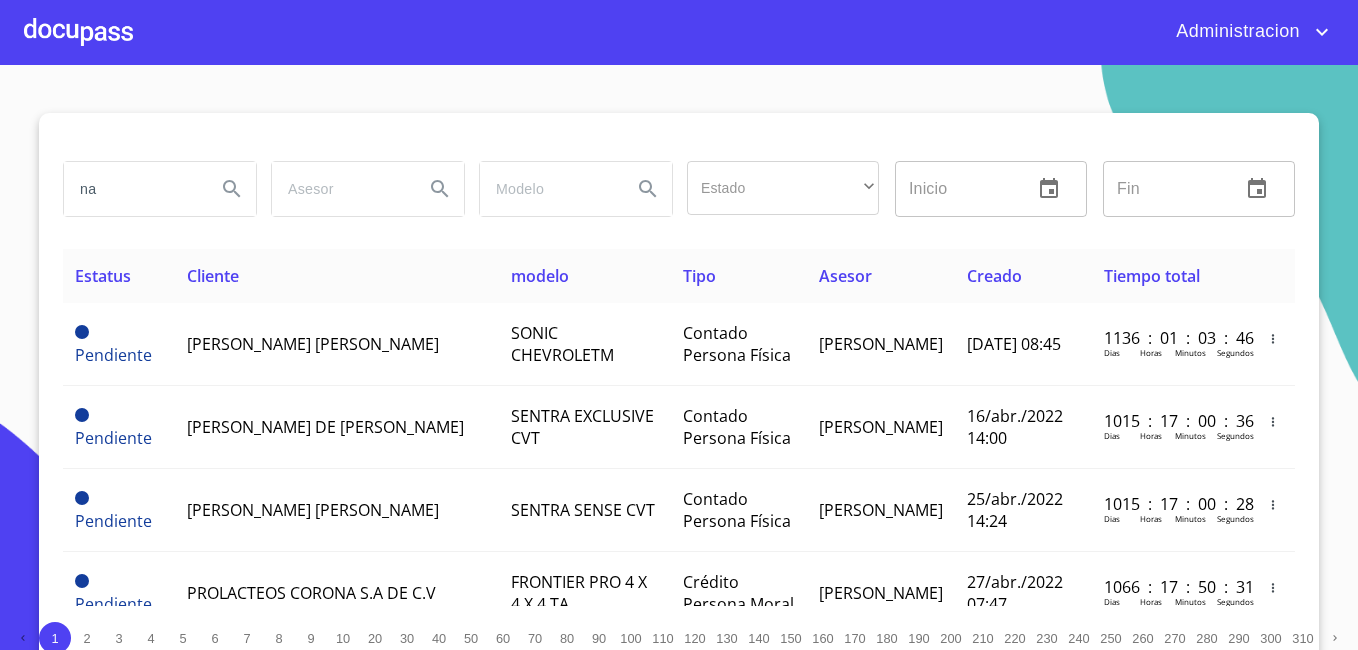 type on "n" 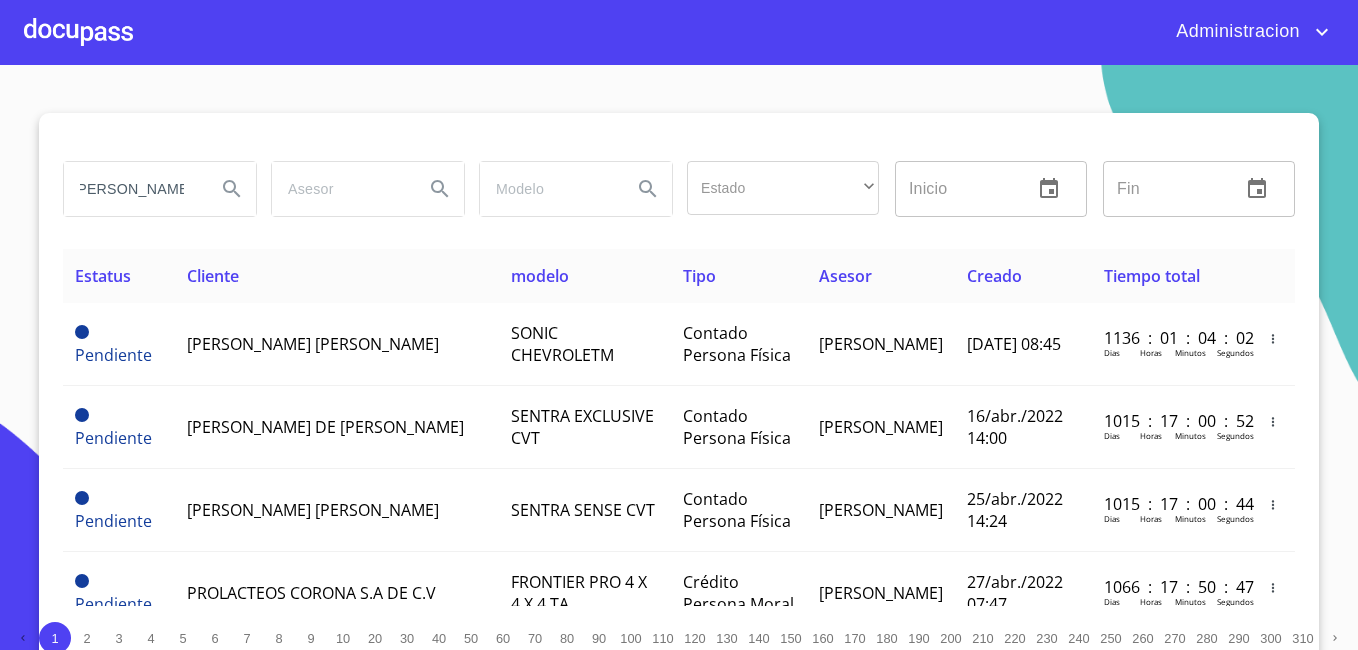 scroll, scrollTop: 0, scrollLeft: 3, axis: horizontal 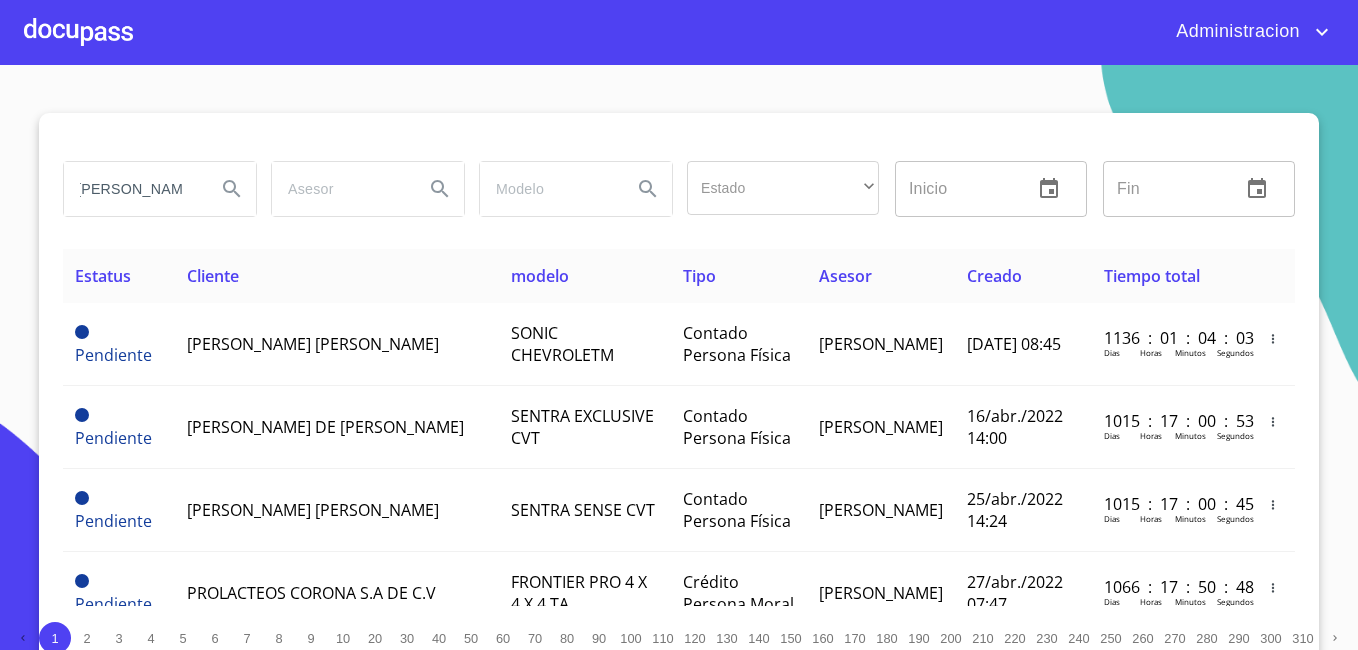 type on "[PERSON_NAME] [PERSON_NAME]" 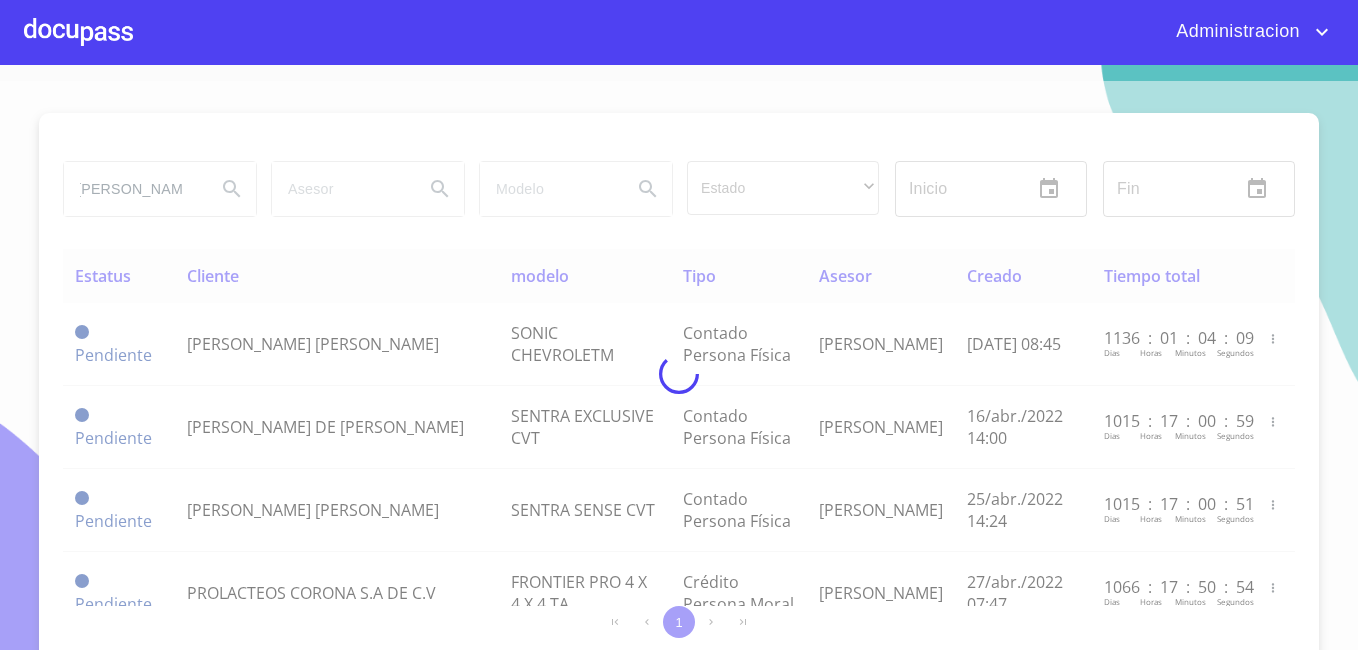 scroll, scrollTop: 0, scrollLeft: 0, axis: both 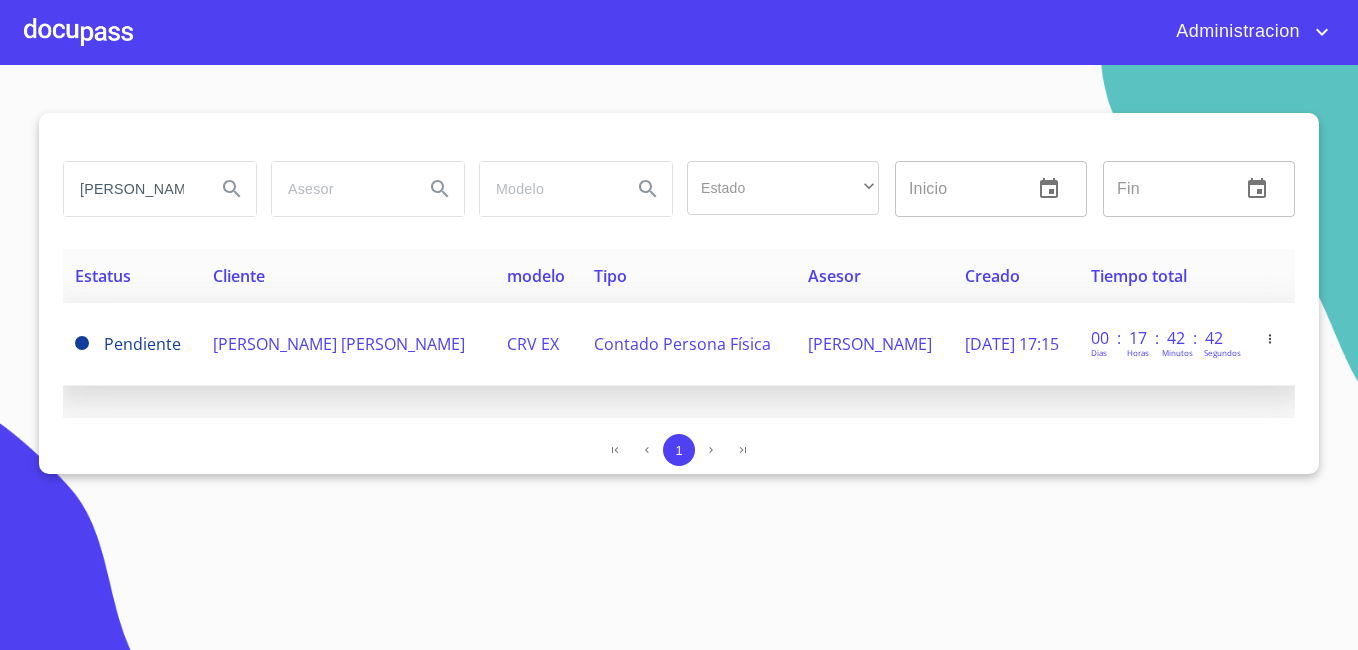 click on "[PERSON_NAME] [PERSON_NAME]" at bounding box center (348, 344) 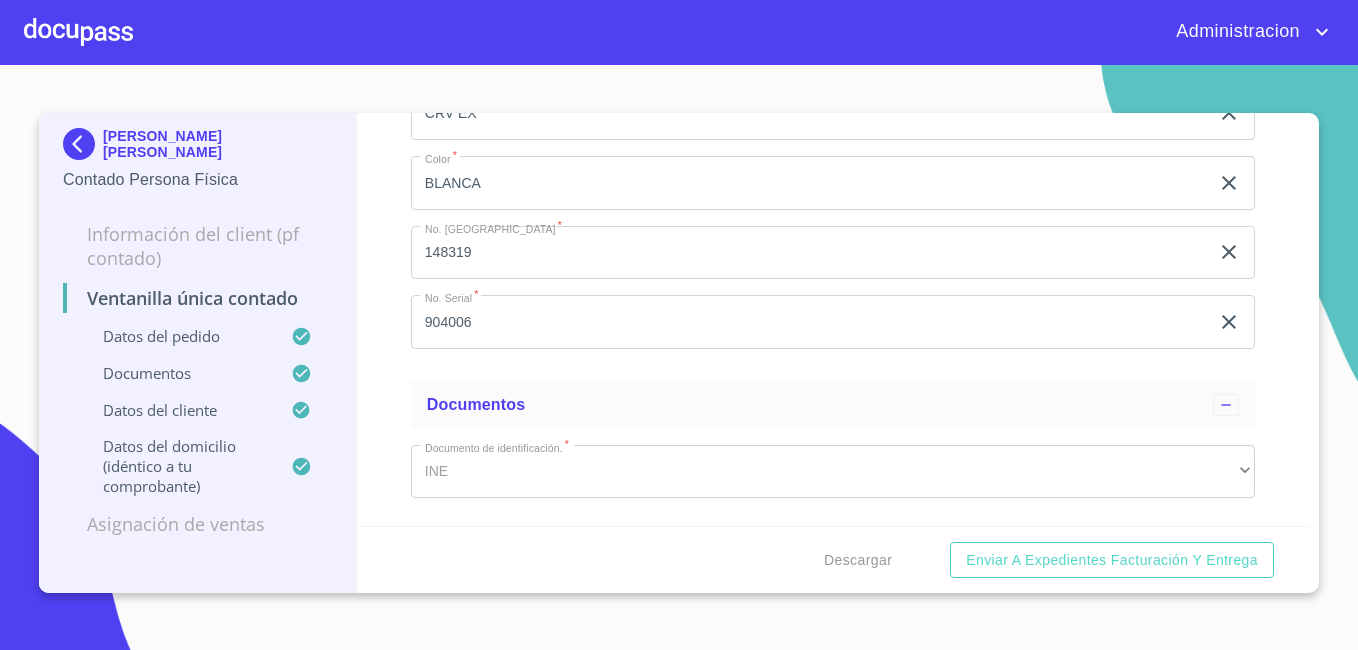 scroll, scrollTop: 300, scrollLeft: 0, axis: vertical 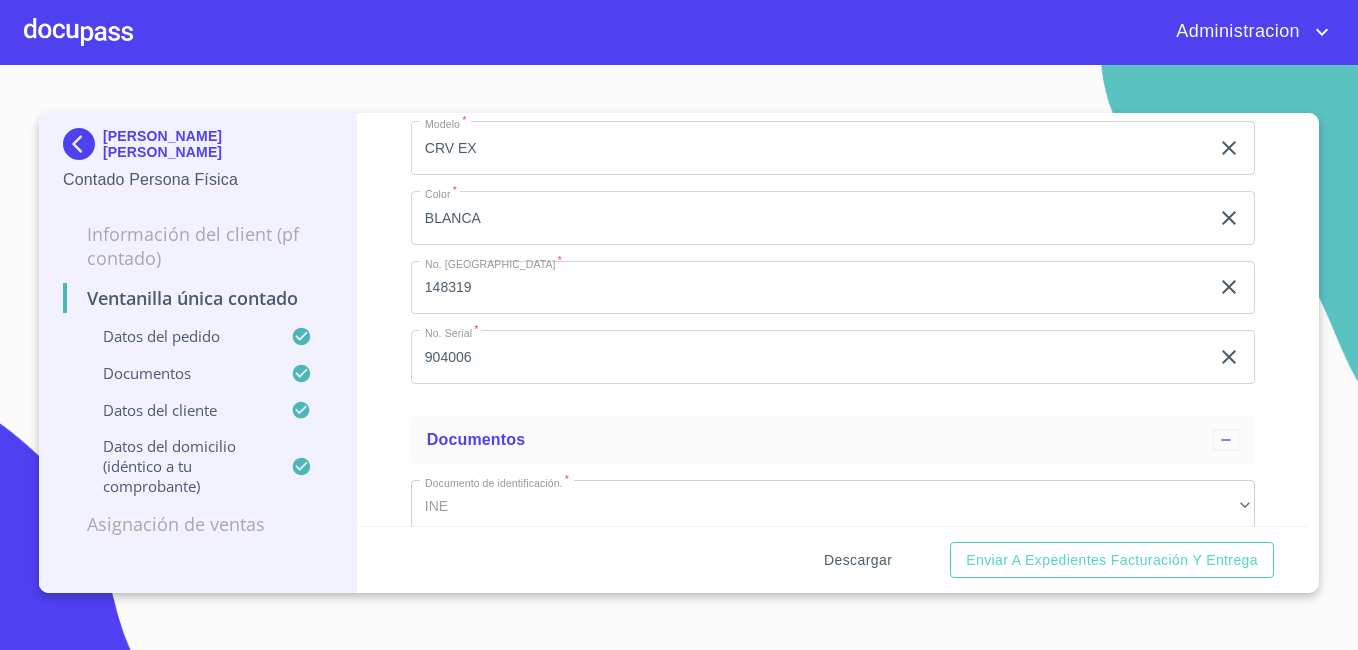click on "Descargar" at bounding box center (858, 560) 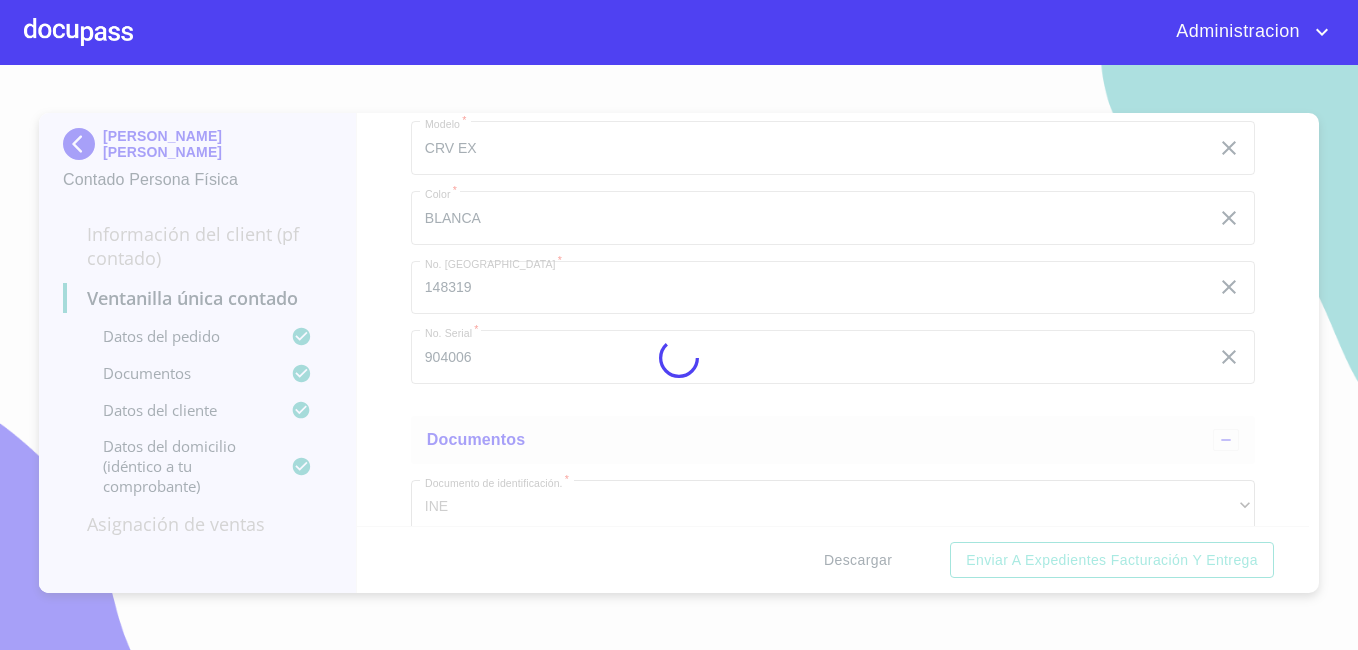 click at bounding box center (679, 357) 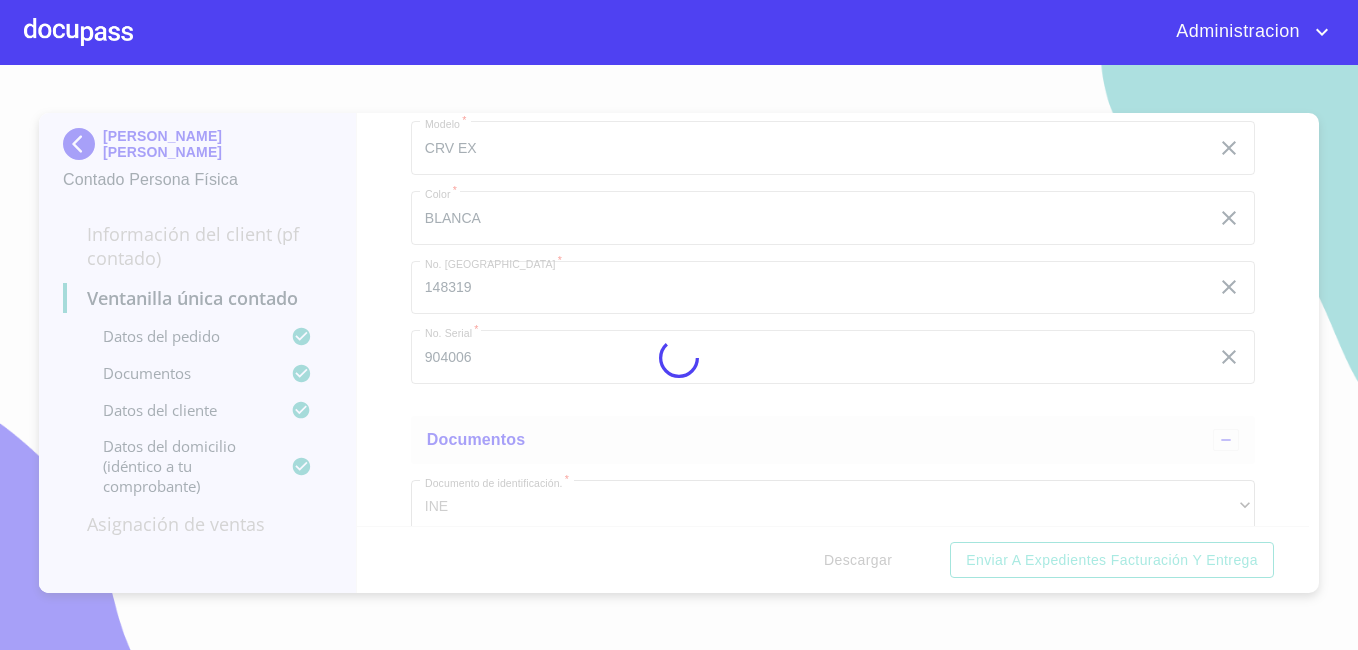 click at bounding box center [679, 357] 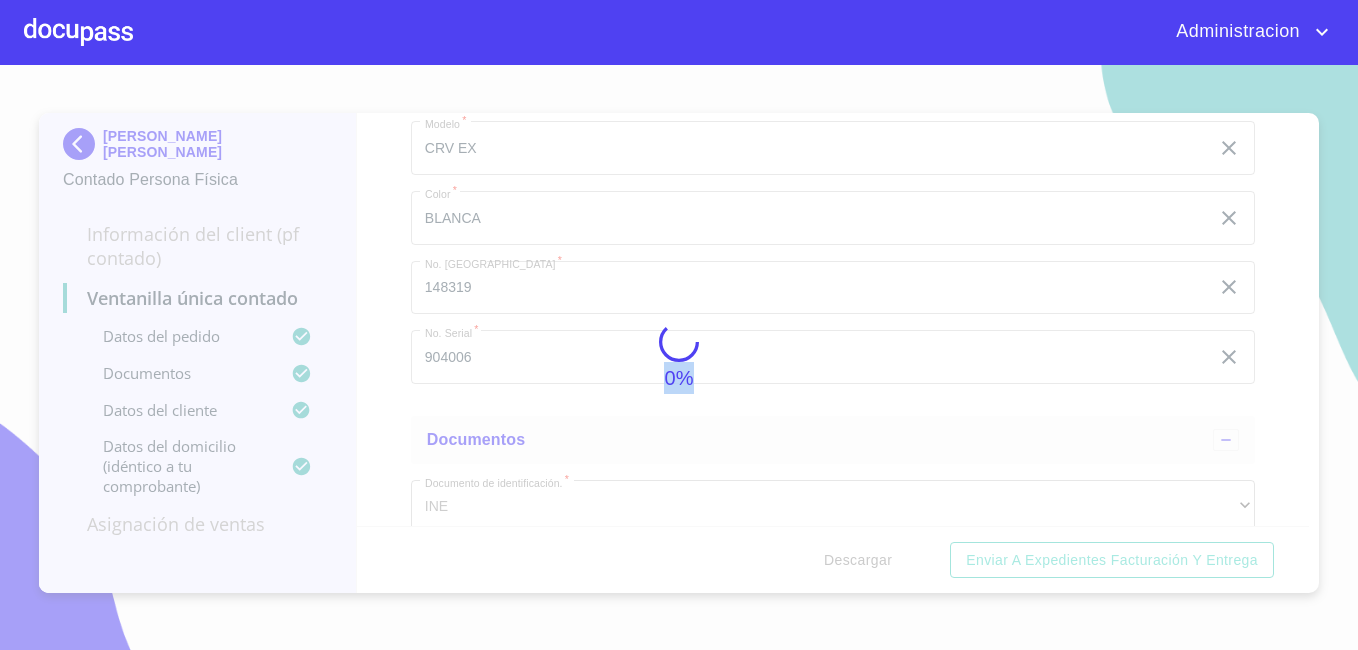 click on "0%" at bounding box center [679, 357] 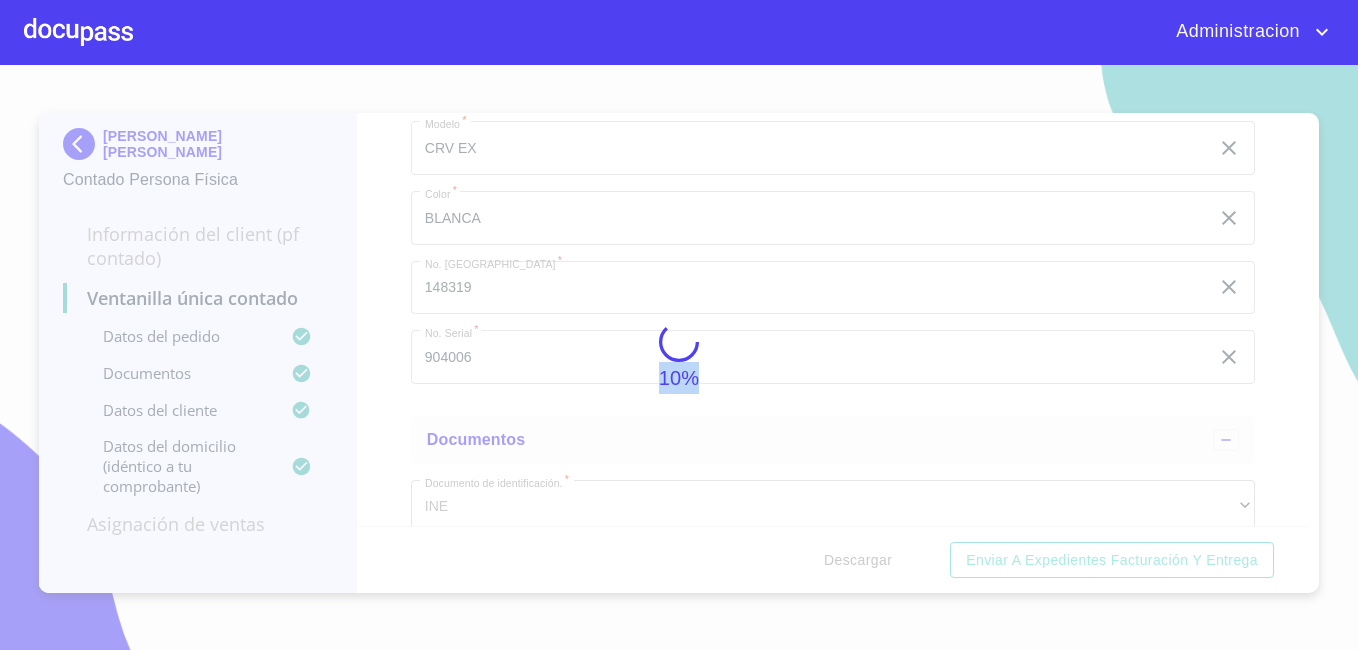 click on "10%" at bounding box center (679, 357) 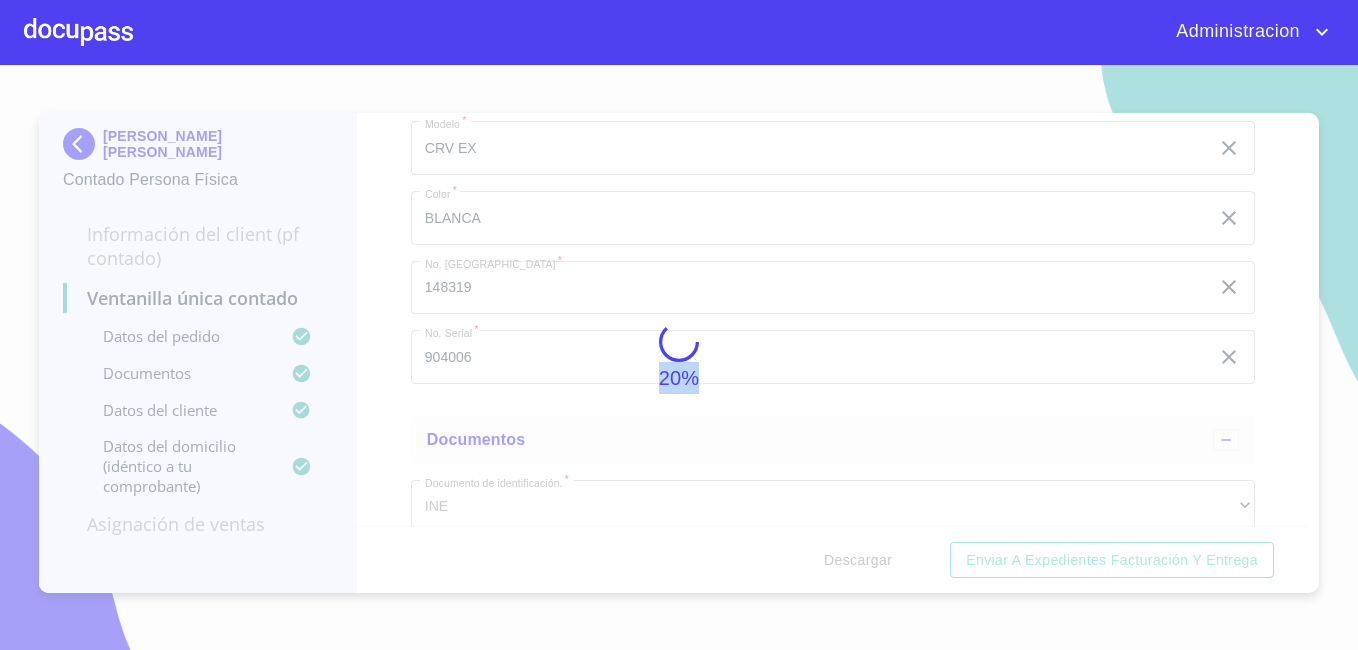 click on "20%" at bounding box center (679, 357) 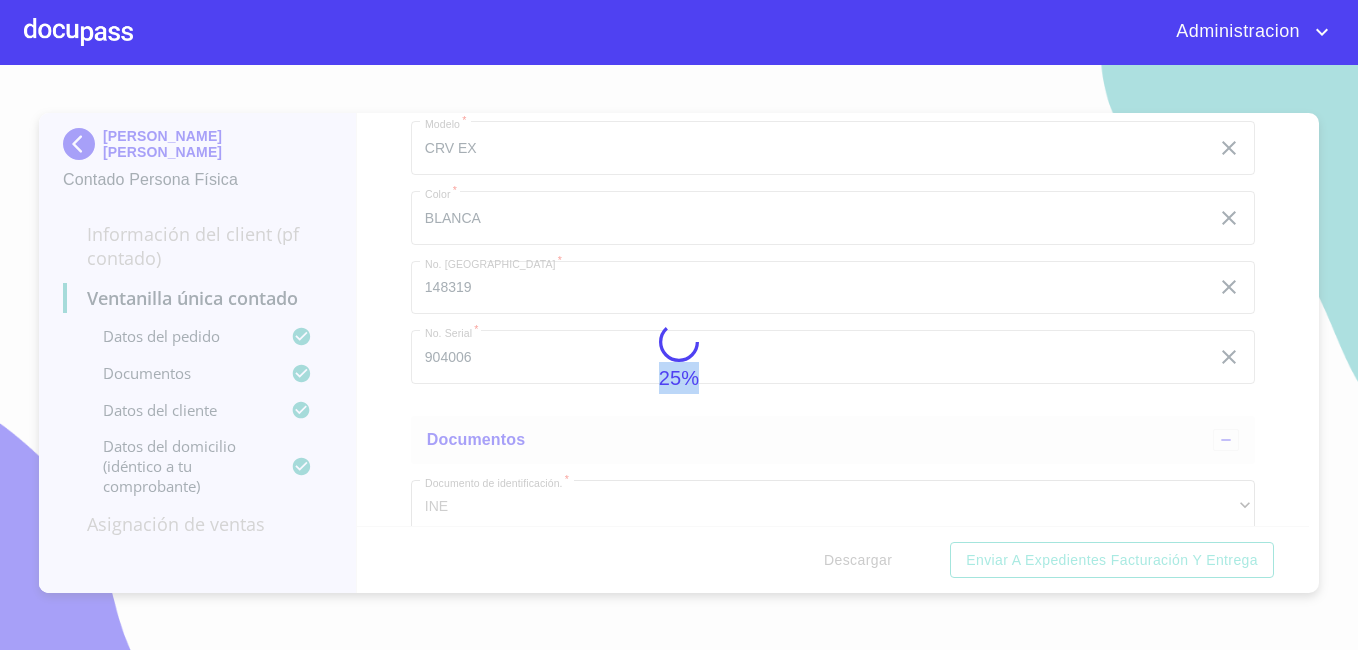 click on "25%" at bounding box center (679, 357) 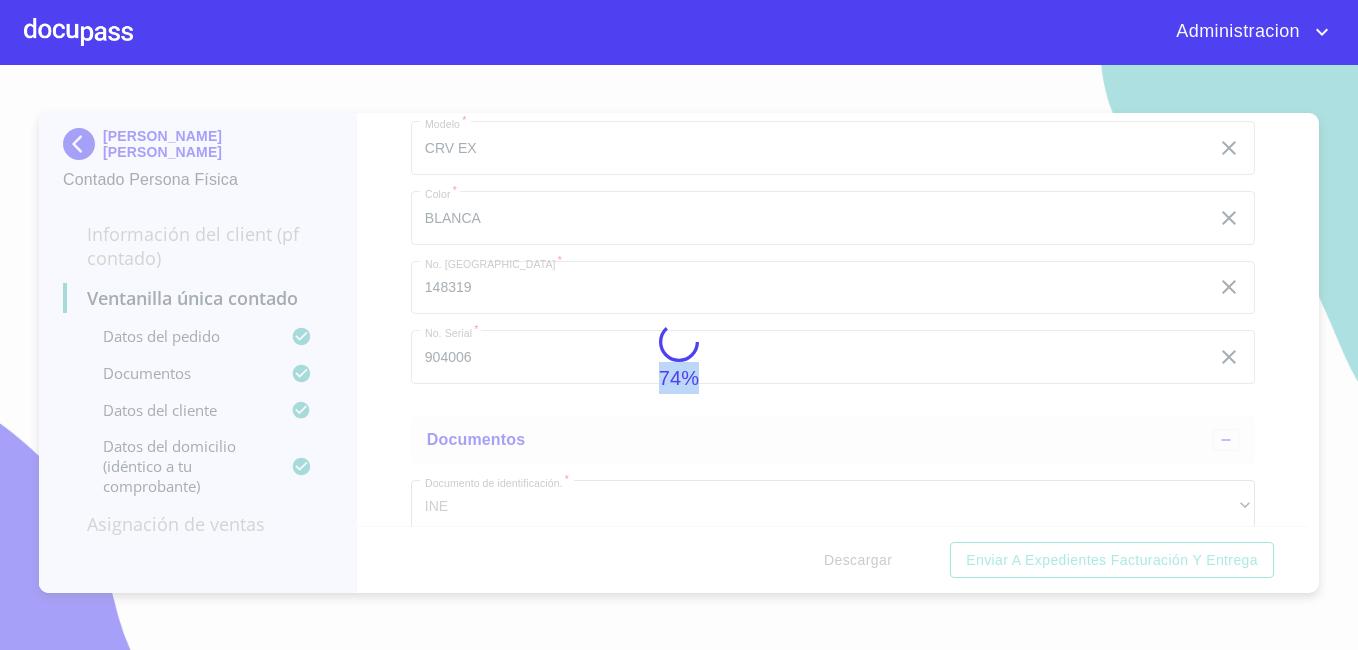 click on "74%" at bounding box center [679, 357] 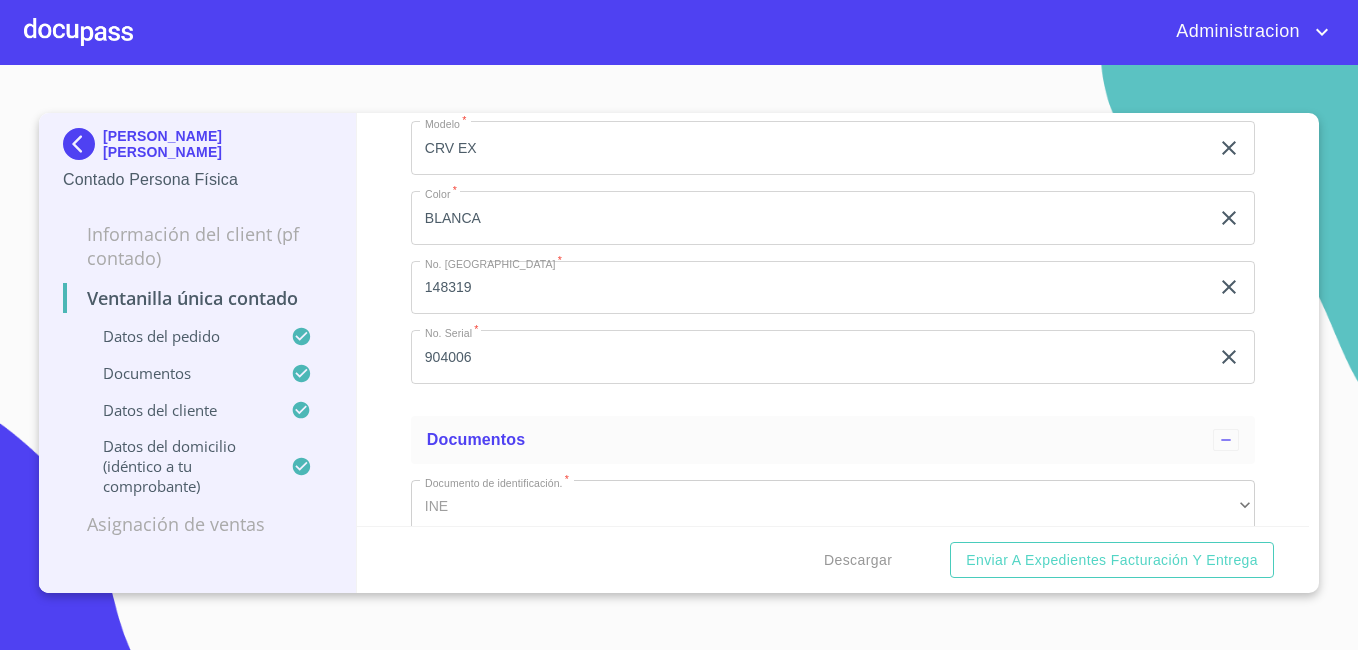 click on "Administracion [PERSON_NAME] [PERSON_NAME] Contado Persona Física Información del Client (PF contado) Ventanilla única contado Datos del pedido Documentos Datos del cliente Datos del domicilio (idéntico a tu comprobante) Asignación de Ventas Ventanilla única contado   Datos del pedido Marca   * Otros ​ Año   * 2019 ​ Modelo   * CRV EX ​ Color   * [PERSON_NAME] ​ No. [PERSON_NAME]   * 148319 ​ No. Serial   * 904006 ​ Documentos Documento de identificación.   * INE ​ Identificación Oficial Identificación Oficial Identificación Oficial Comprobante de Domicilio Comprobante de Domicilio Comprobante de Domicilio CURP CURP [PERSON_NAME] de situación fiscal [PERSON_NAME] de situación fiscal [PERSON_NAME] de situación fiscal Datos del cliente Apellido [PERSON_NAME]   * [PERSON_NAME] ​ Apellido Materno   * [PERSON_NAME] ​ Primer nombre   * [PERSON_NAME] ​ [PERSON_NAME] Nombre [PERSON_NAME] ​ Fecha de nacimiento * 15 de jun. de [DEMOGRAPHIC_DATA] ​ RFC   * EAGN820615QY4 ​ CURP   * EAGN820615MNESZL05 ​ ​   * *" at bounding box center (679, 325) 